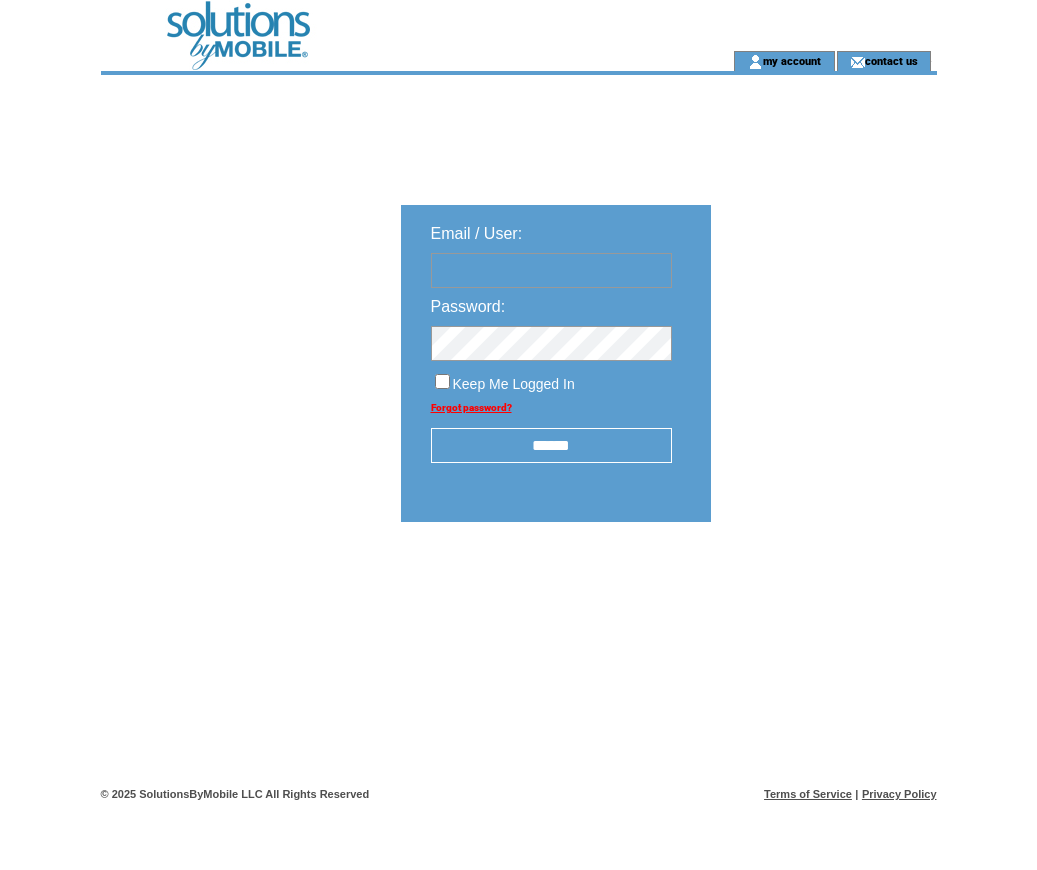 scroll, scrollTop: 0, scrollLeft: 0, axis: both 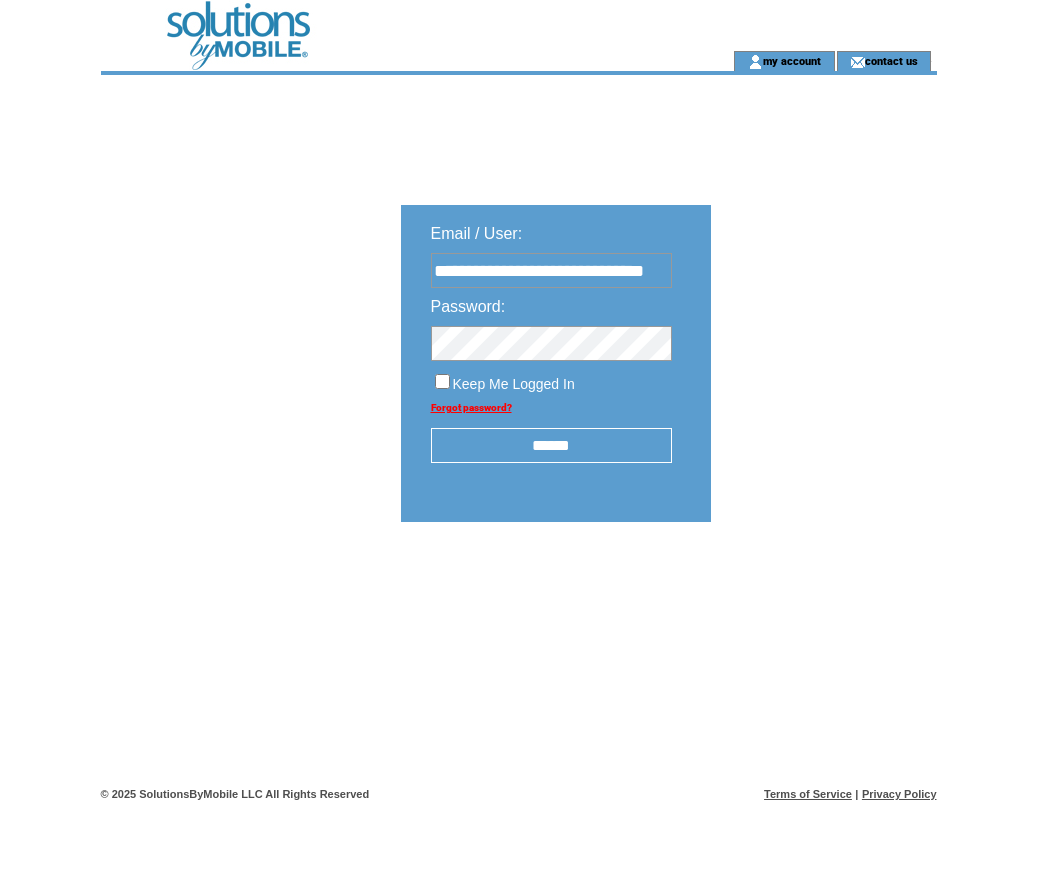 click on "******" at bounding box center [551, 445] 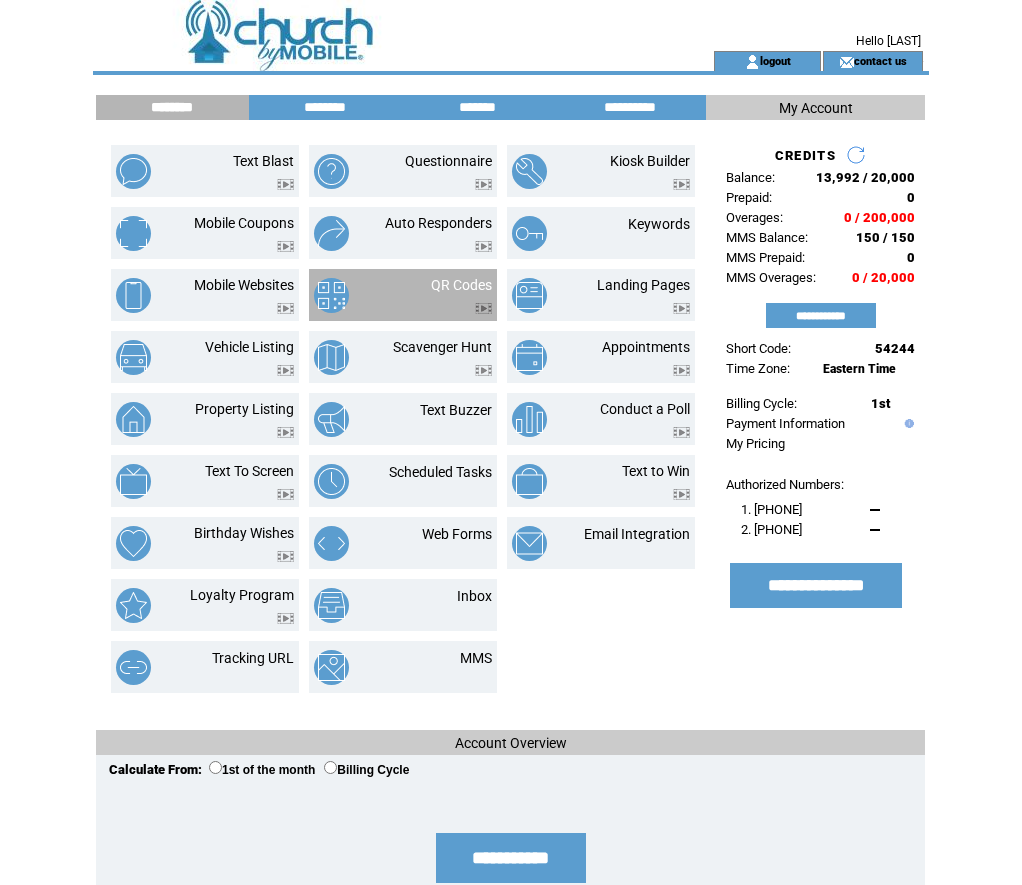 scroll, scrollTop: 0, scrollLeft: 0, axis: both 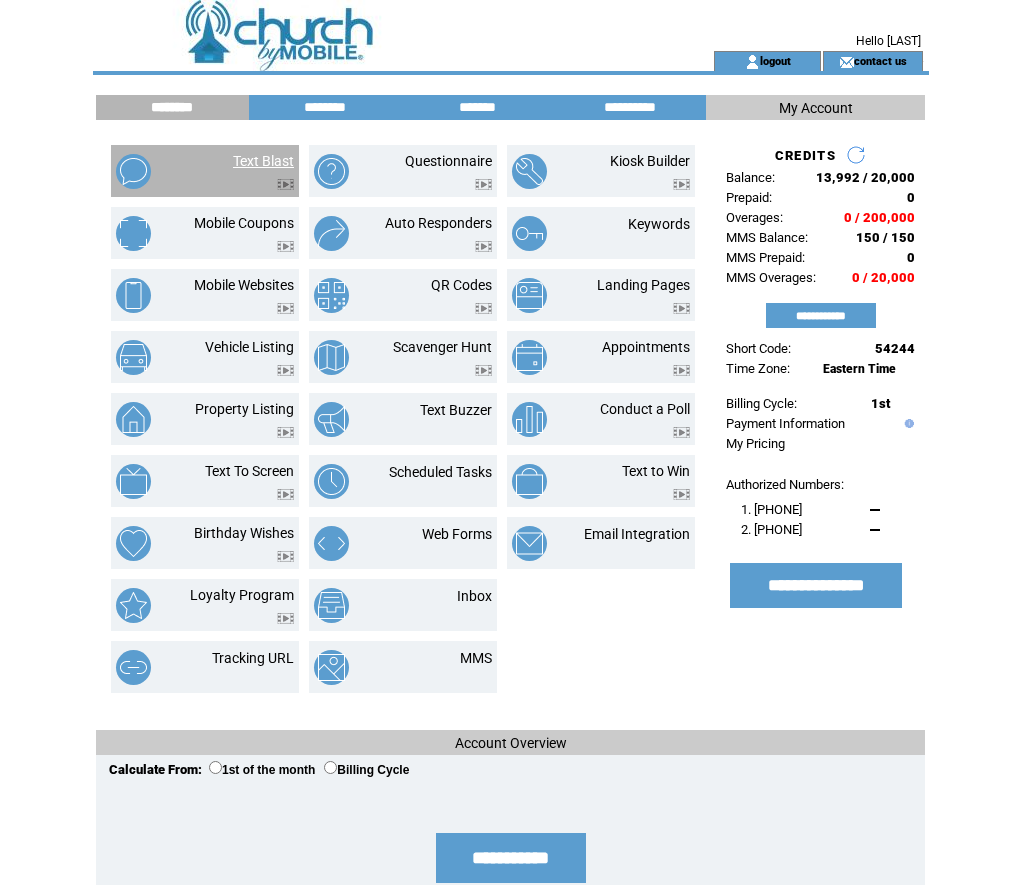 click on "Text Blast" at bounding box center (263, 161) 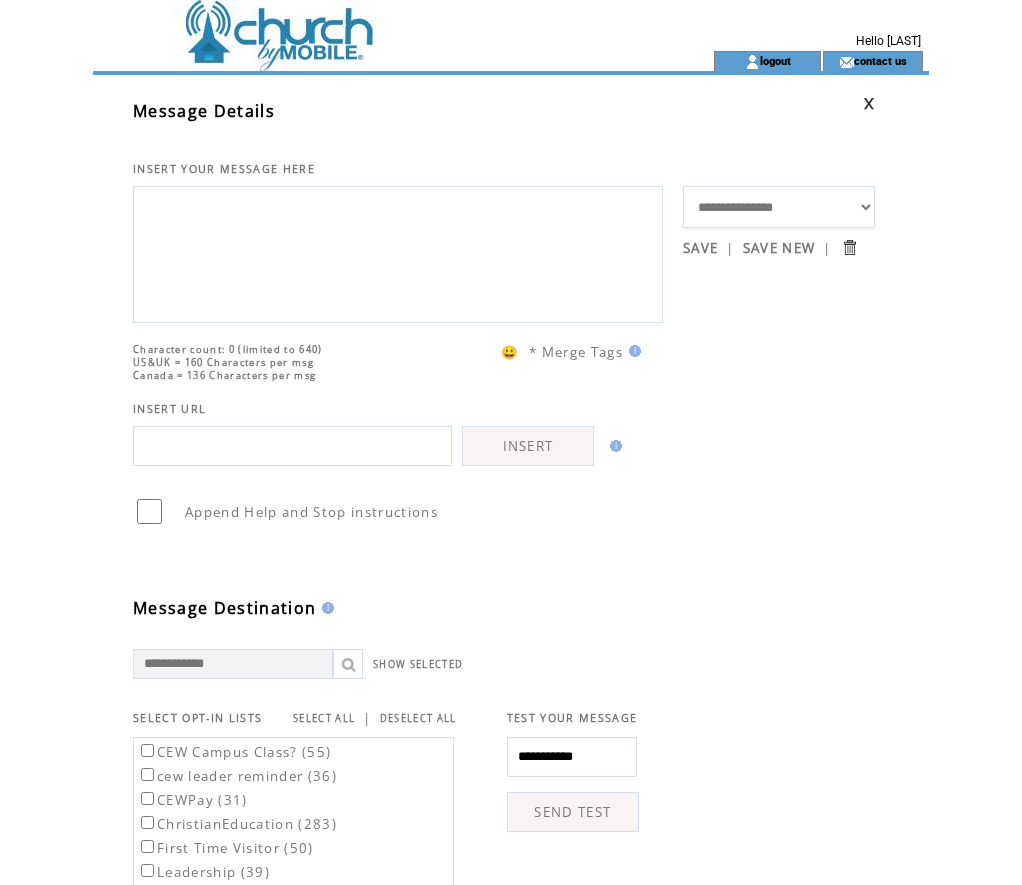 scroll, scrollTop: 0, scrollLeft: 0, axis: both 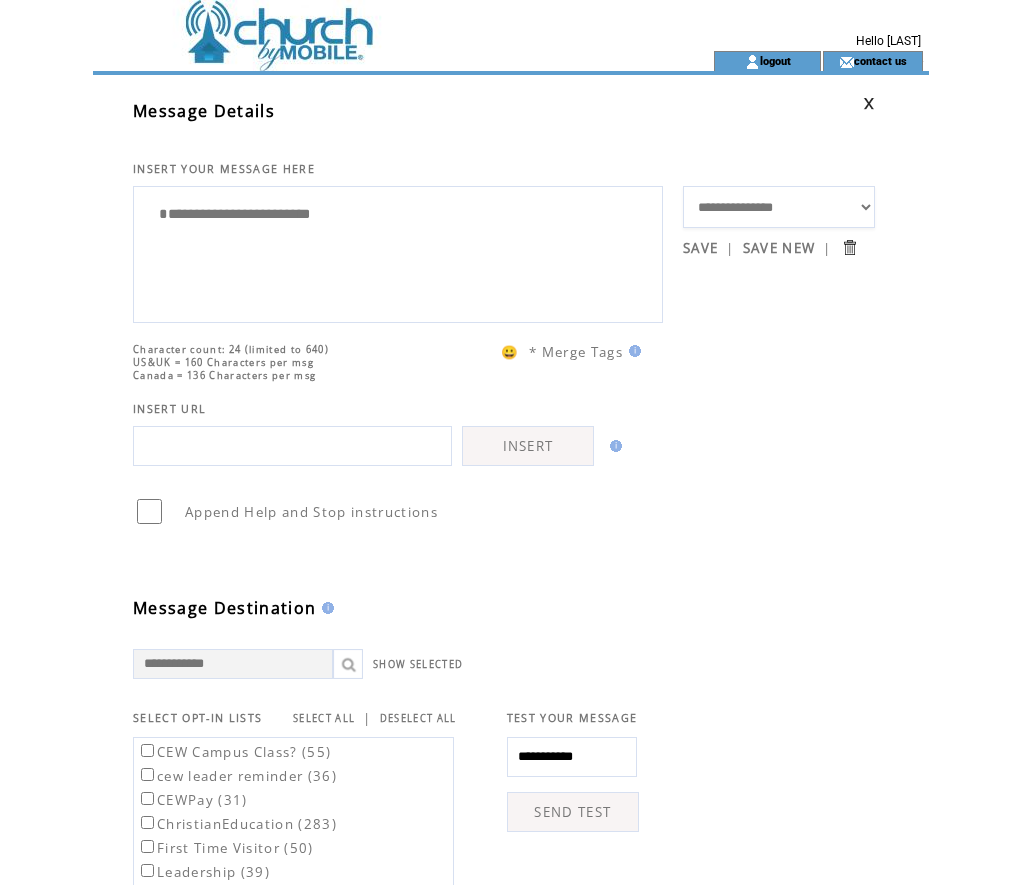 click on "**********" at bounding box center (398, 252) 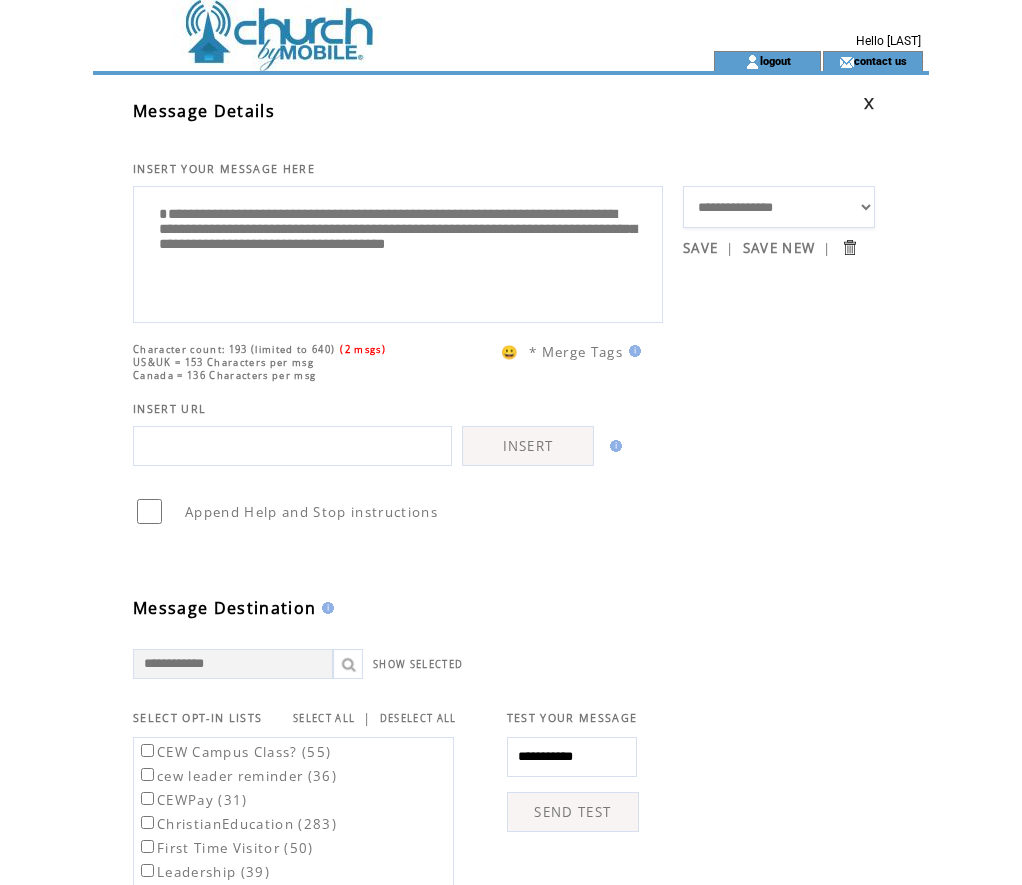 click on "**********" at bounding box center [398, 252] 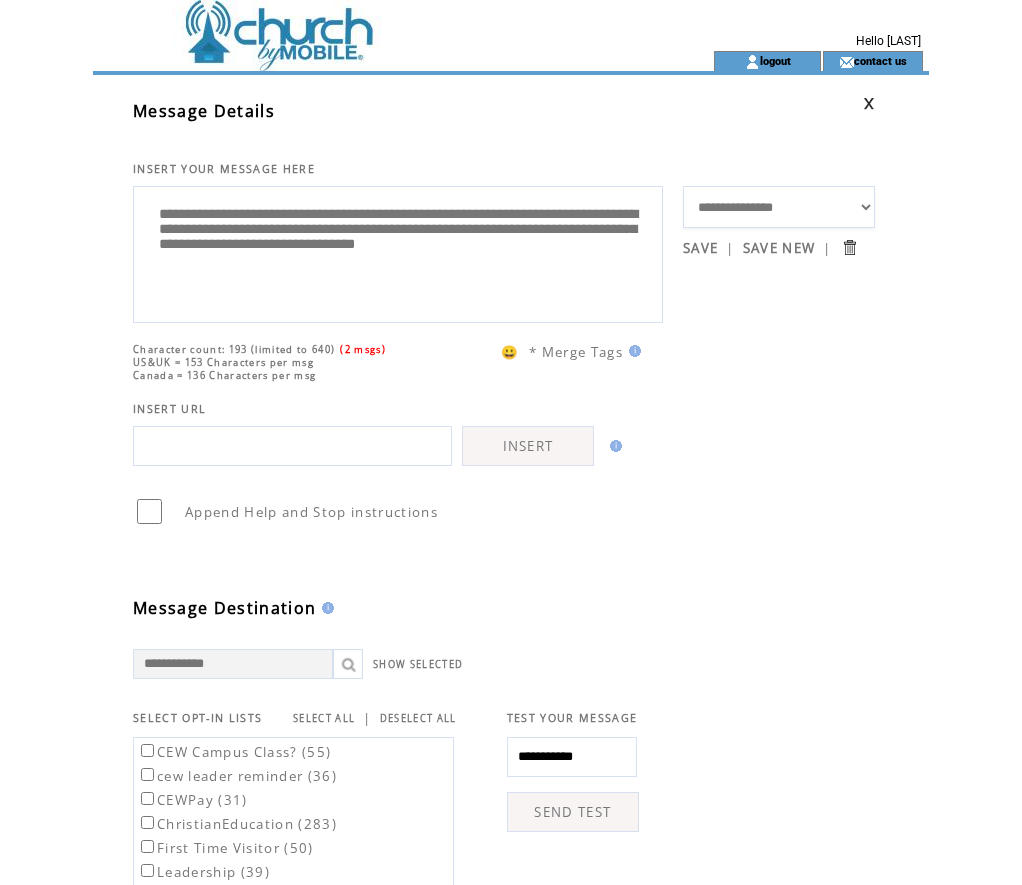 click on "**********" at bounding box center (398, 252) 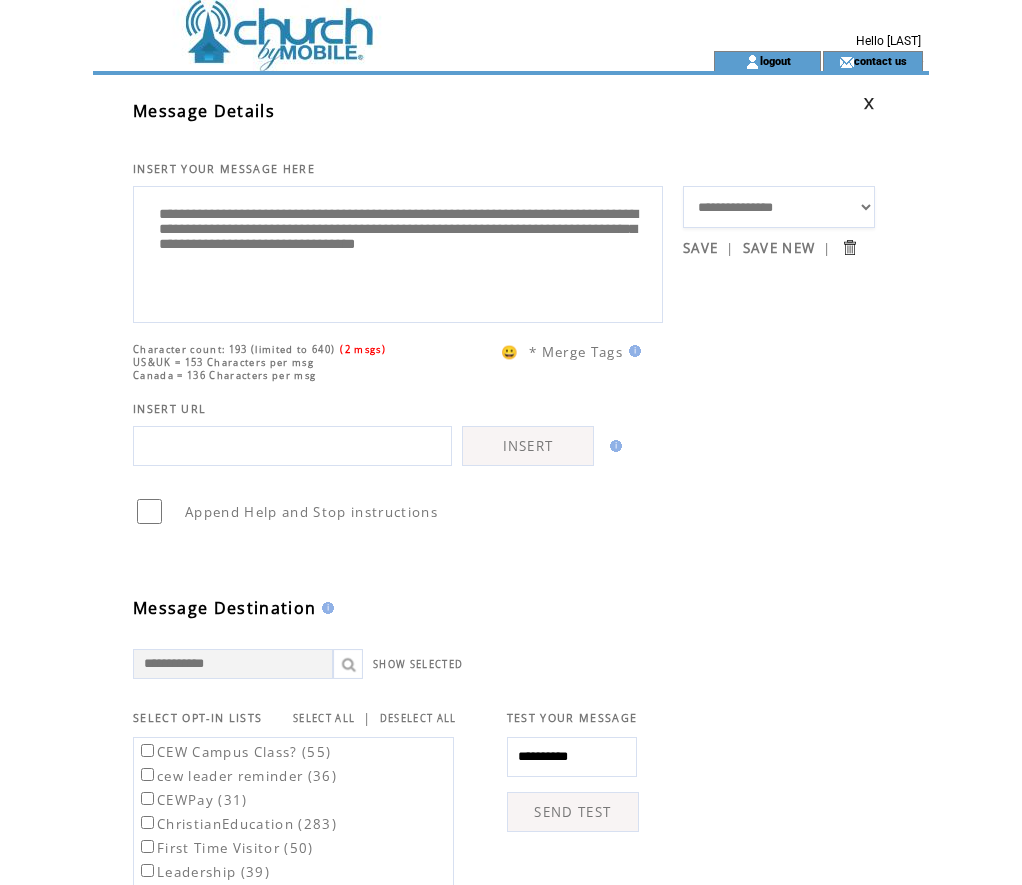 type on "**********" 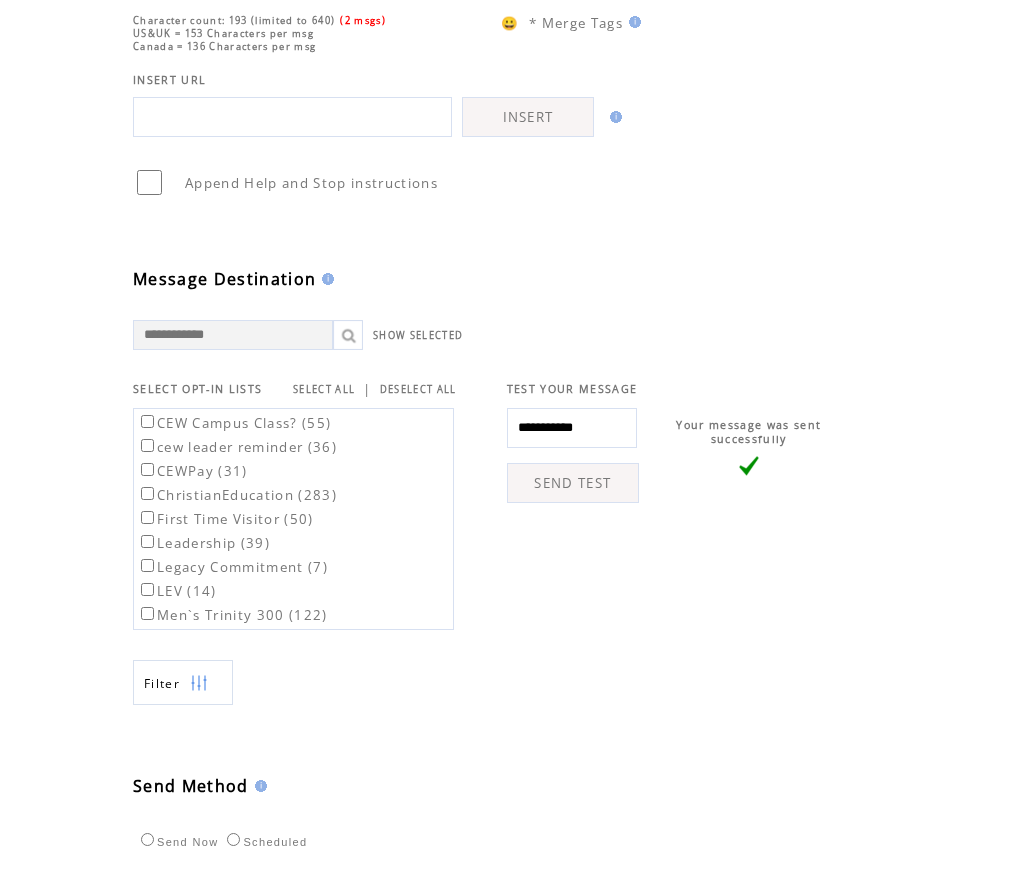 scroll, scrollTop: 378, scrollLeft: 0, axis: vertical 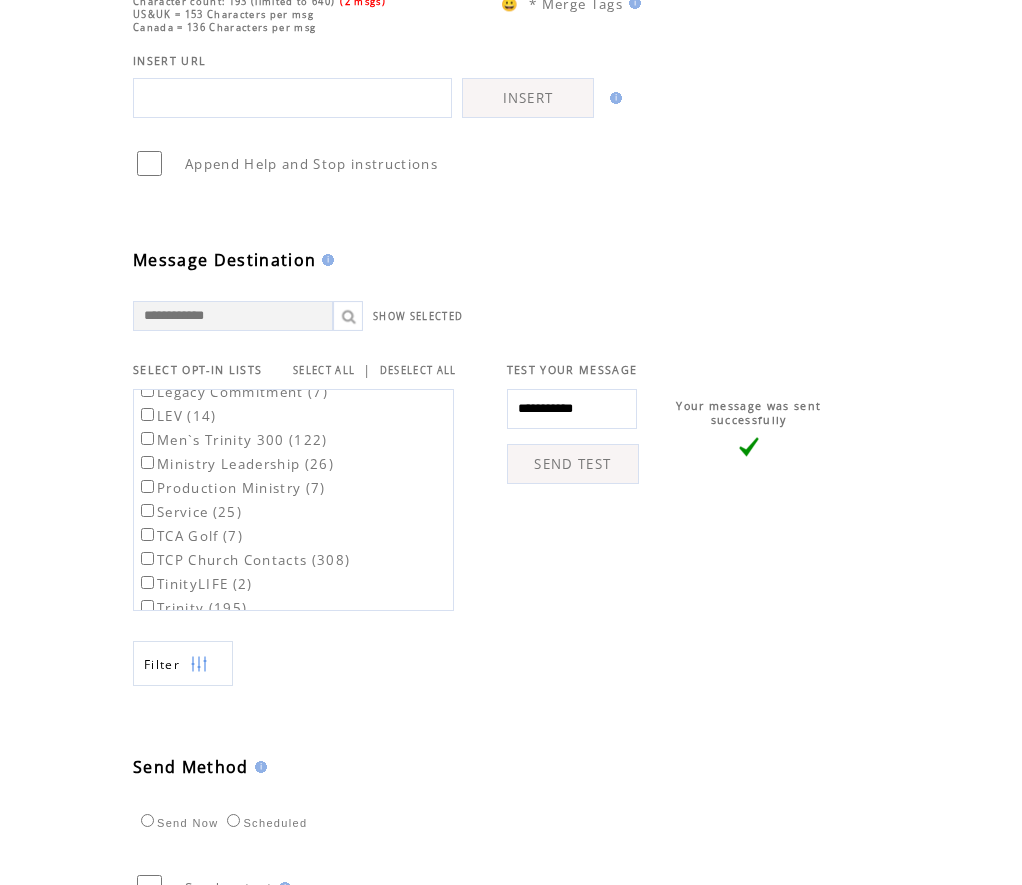 click on "SELECT ALL" at bounding box center [324, 370] 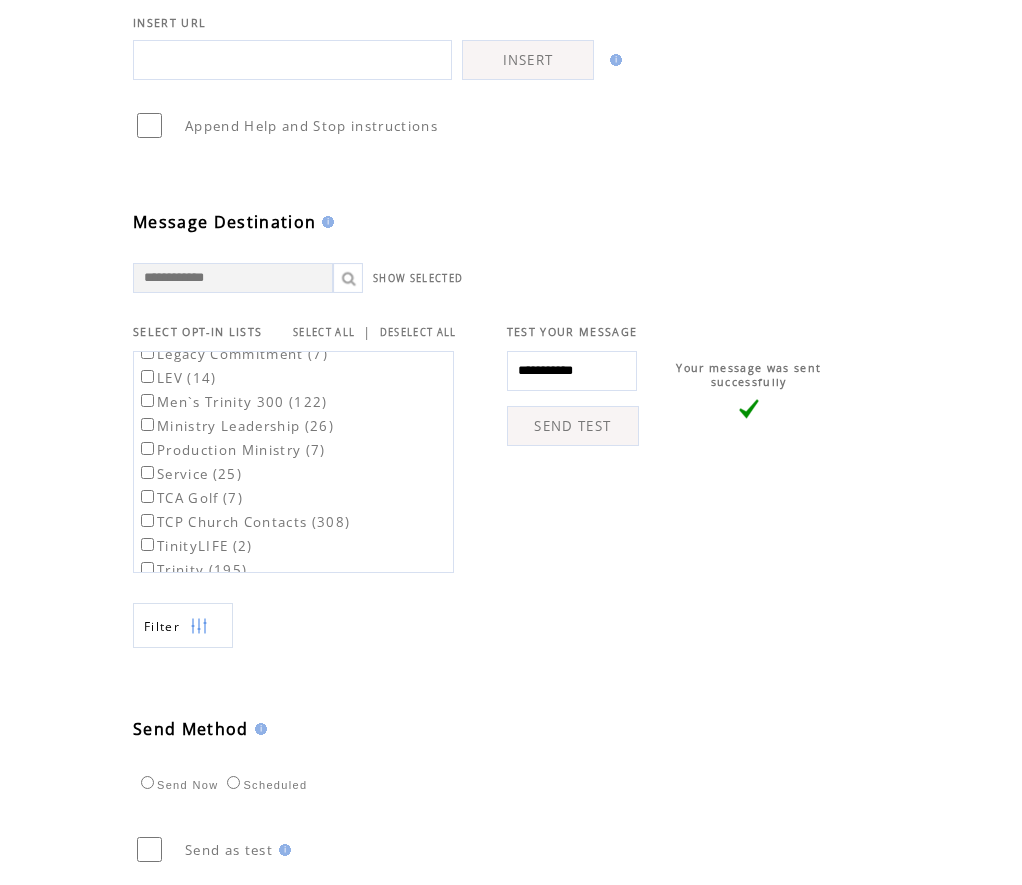 scroll, scrollTop: 556, scrollLeft: 0, axis: vertical 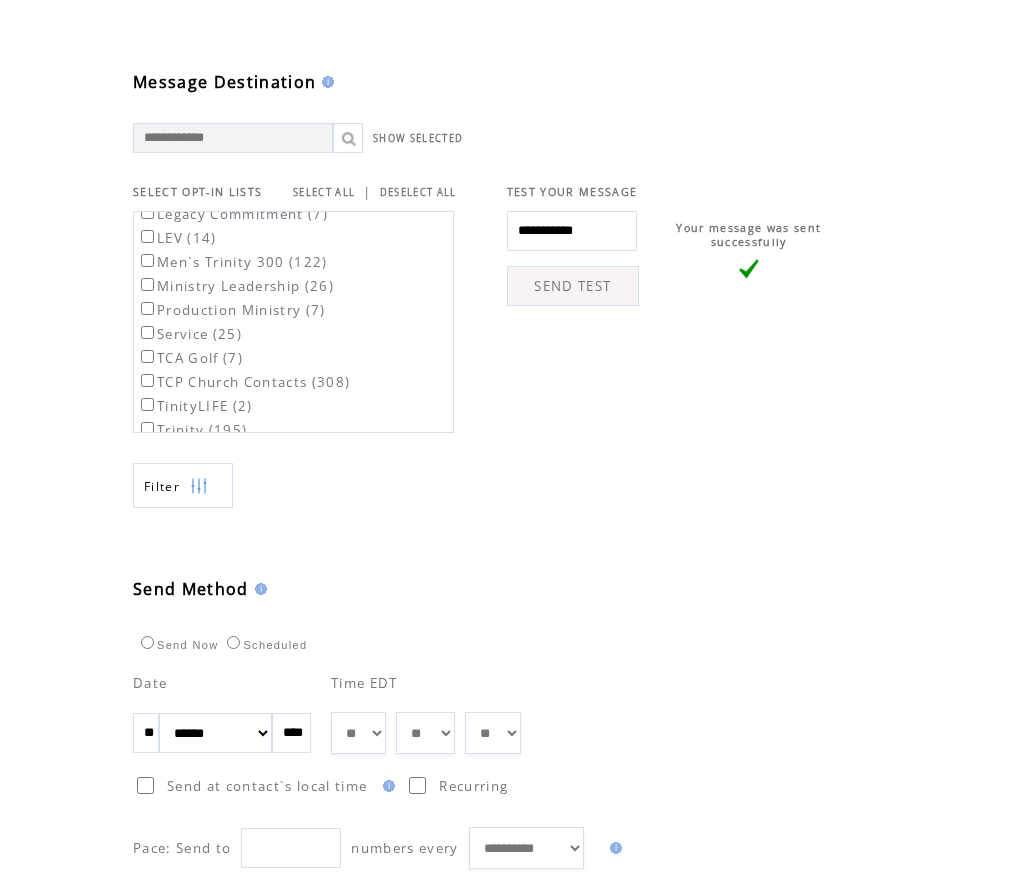 click on "**" at bounding box center (146, 733) 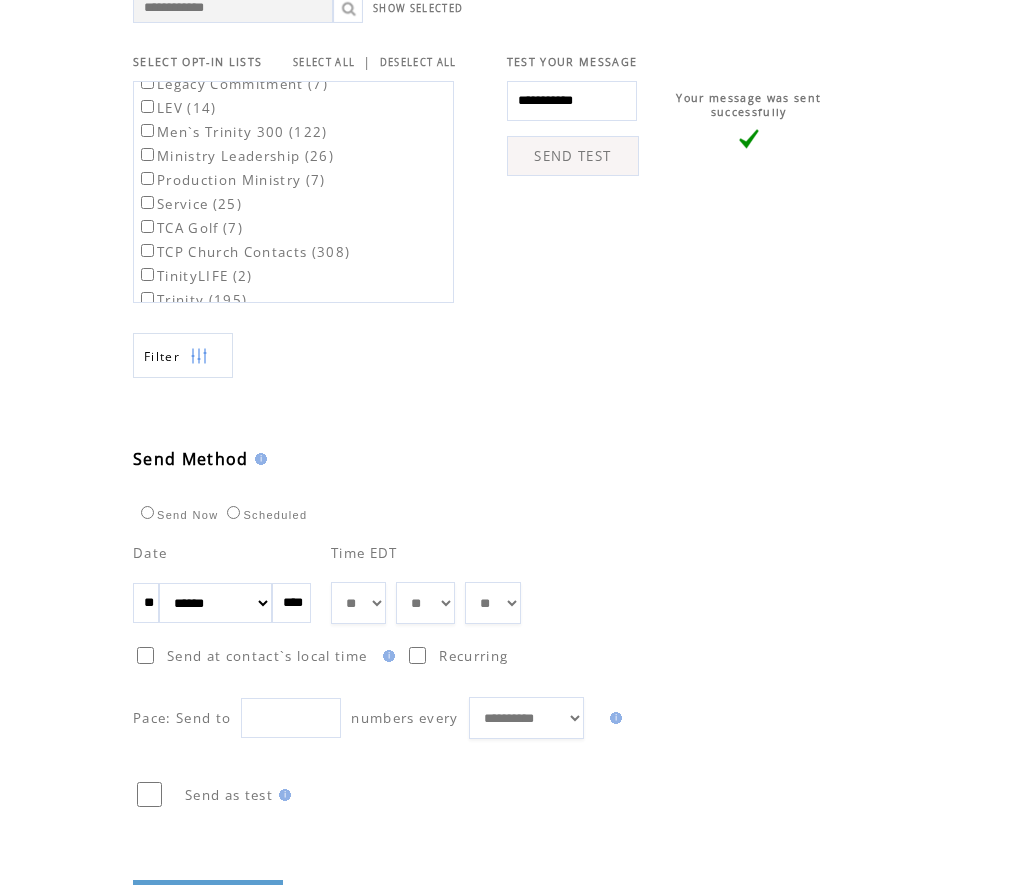 scroll, scrollTop: 771, scrollLeft: 0, axis: vertical 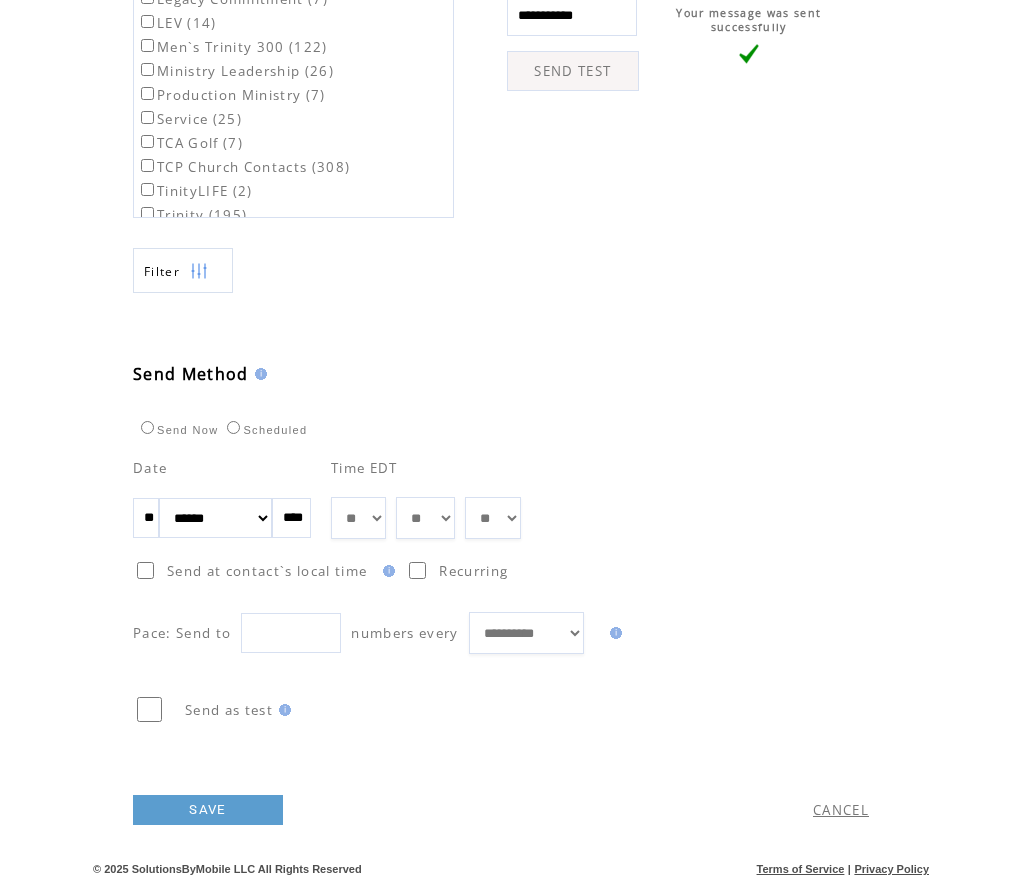 click on "SAVE" at bounding box center (208, 810) 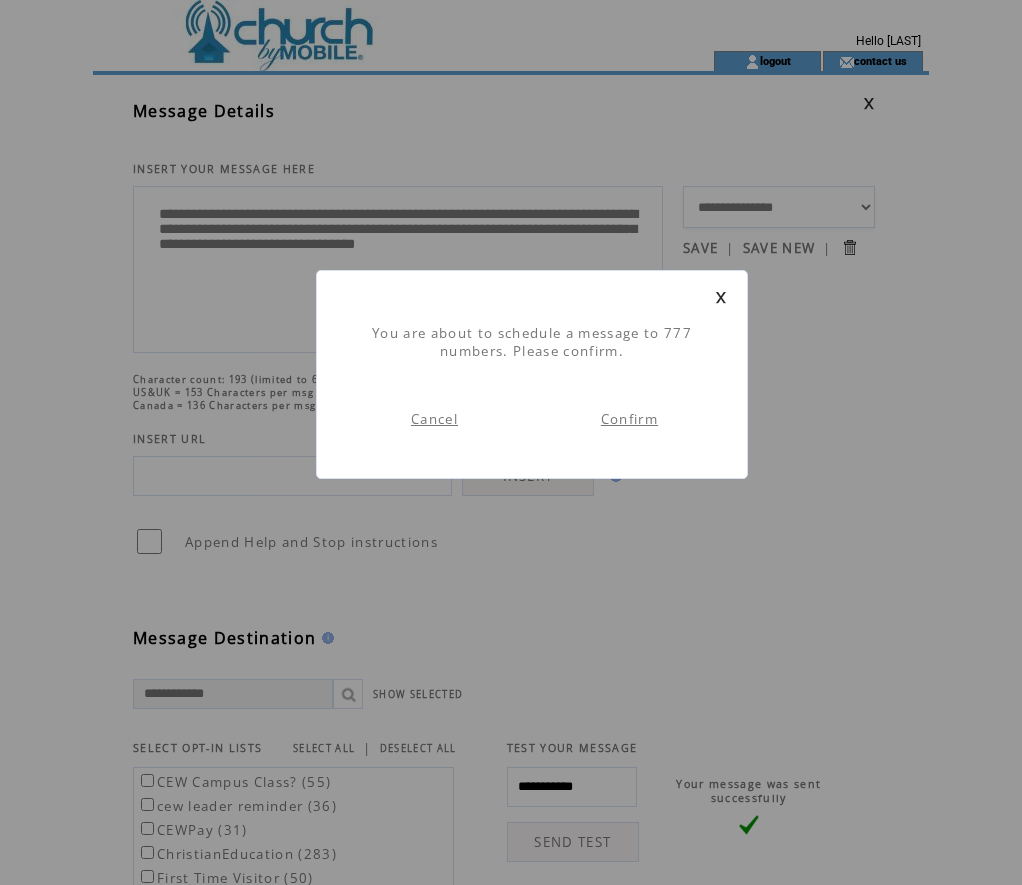 scroll, scrollTop: 1, scrollLeft: 0, axis: vertical 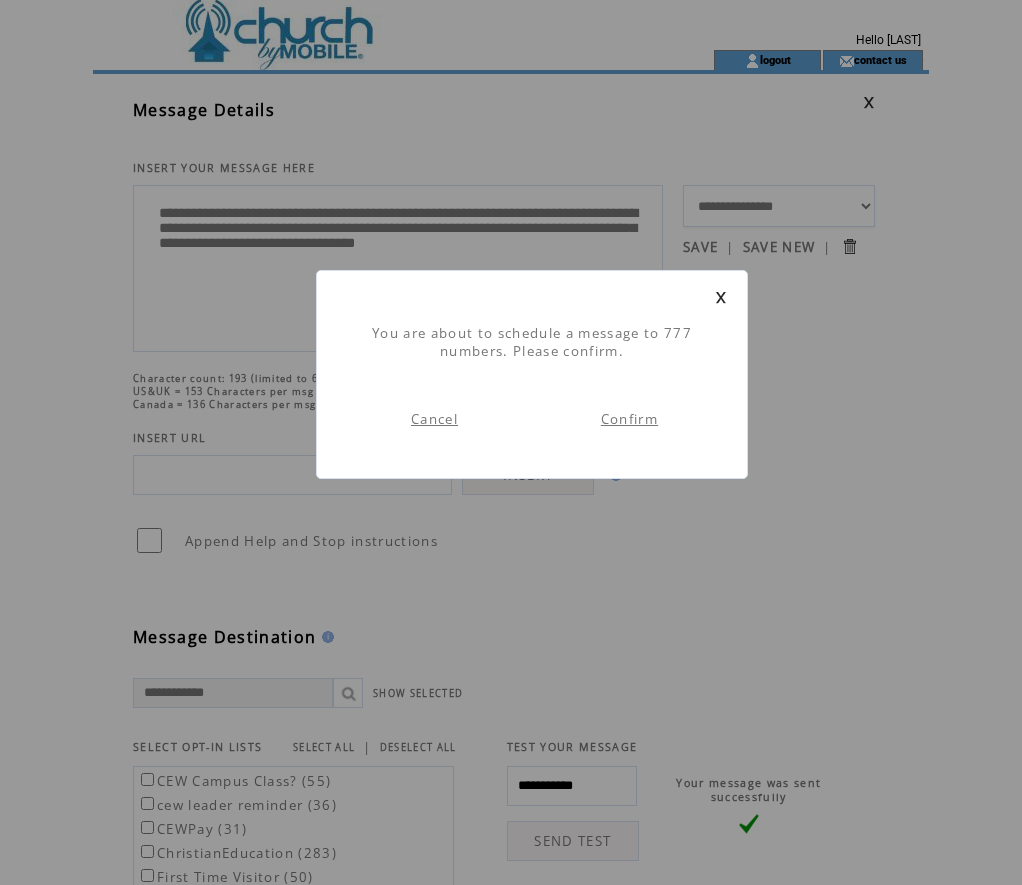 click on "Confirm" at bounding box center (629, 419) 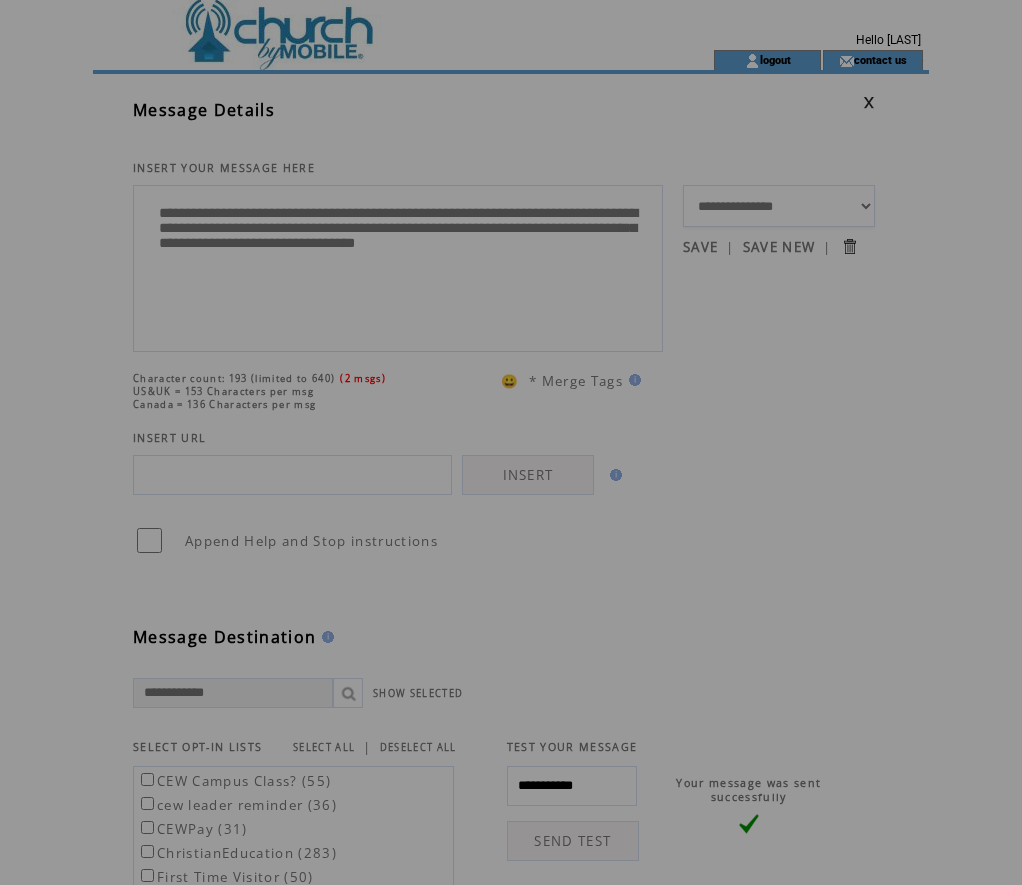 scroll, scrollTop: 0, scrollLeft: 0, axis: both 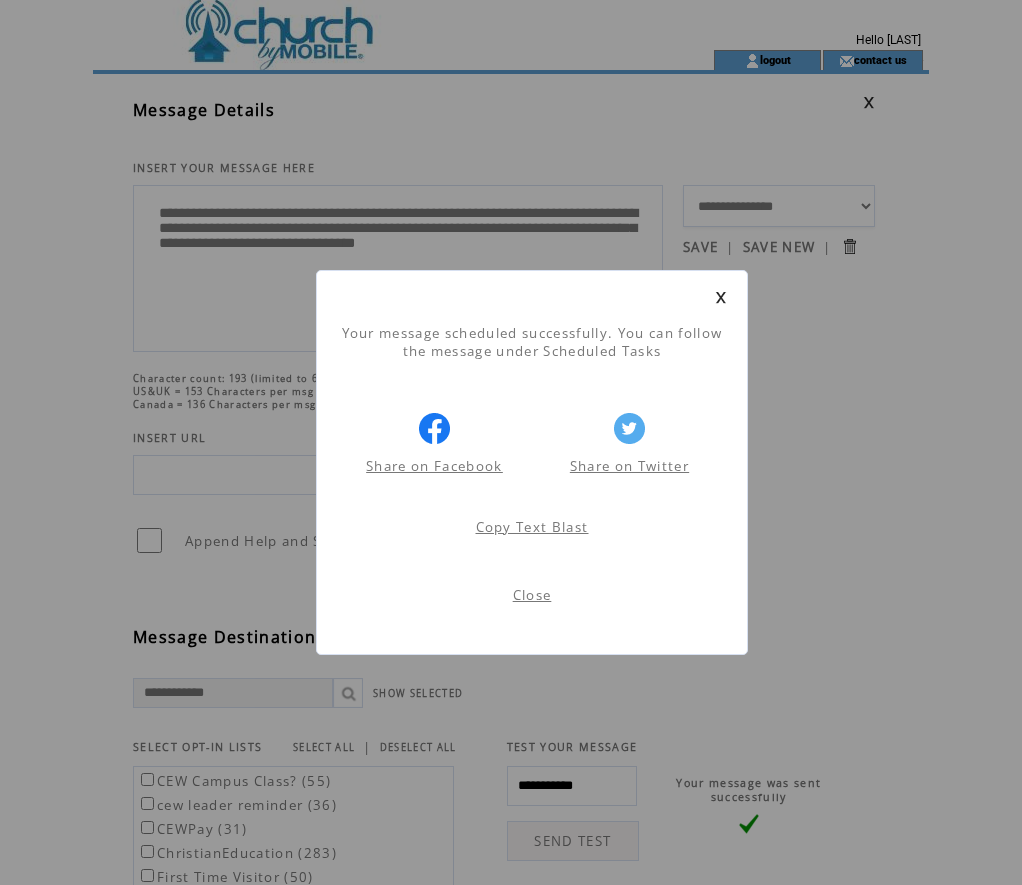 click on "Close" at bounding box center [532, 595] 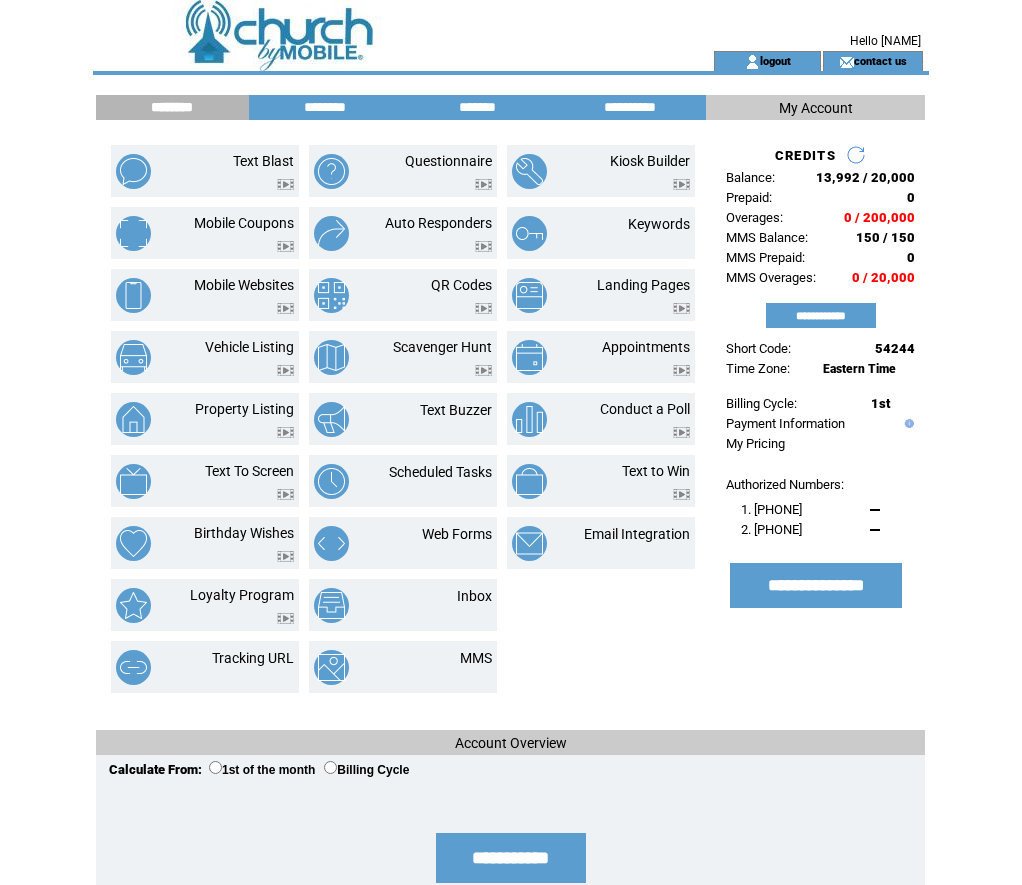 scroll, scrollTop: 0, scrollLeft: 0, axis: both 